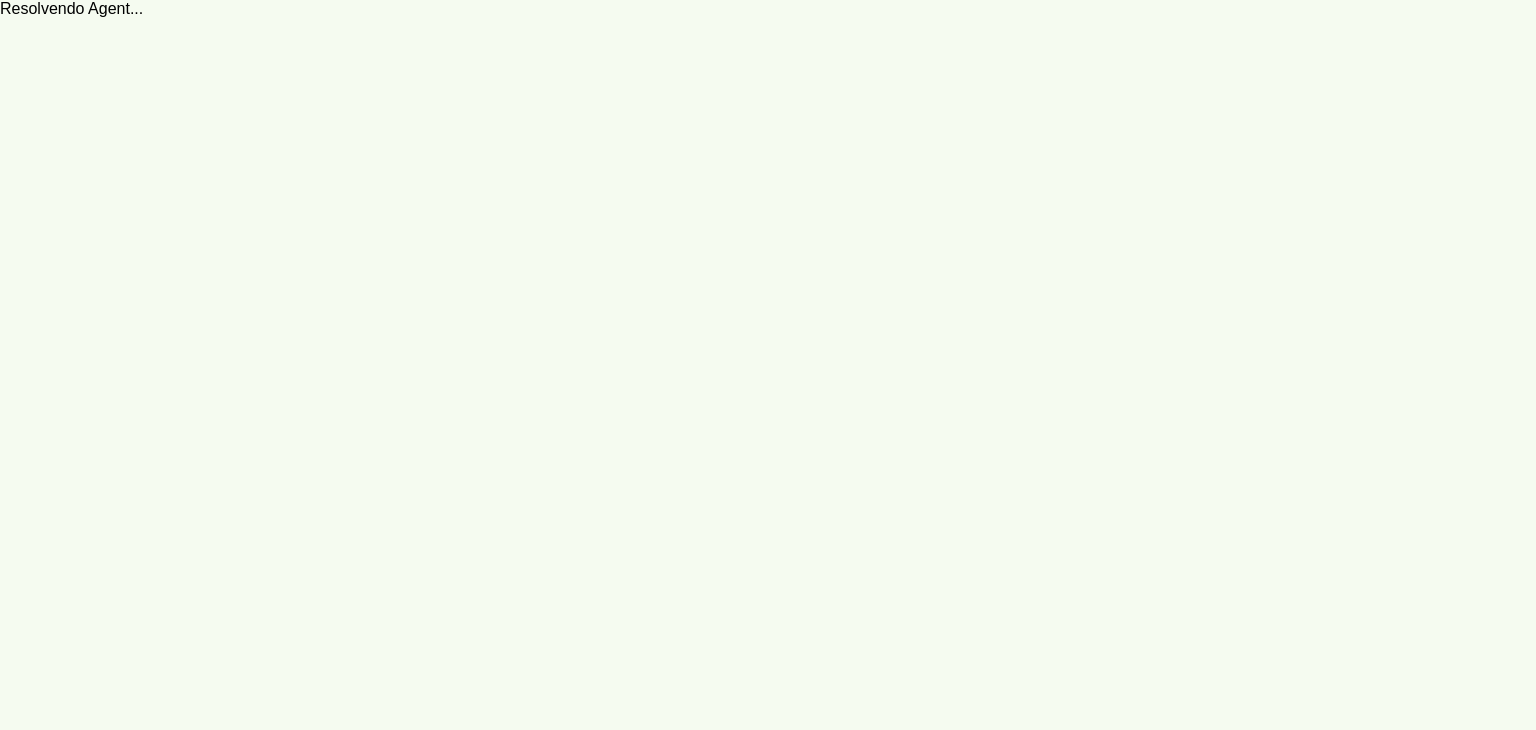 scroll, scrollTop: 0, scrollLeft: 0, axis: both 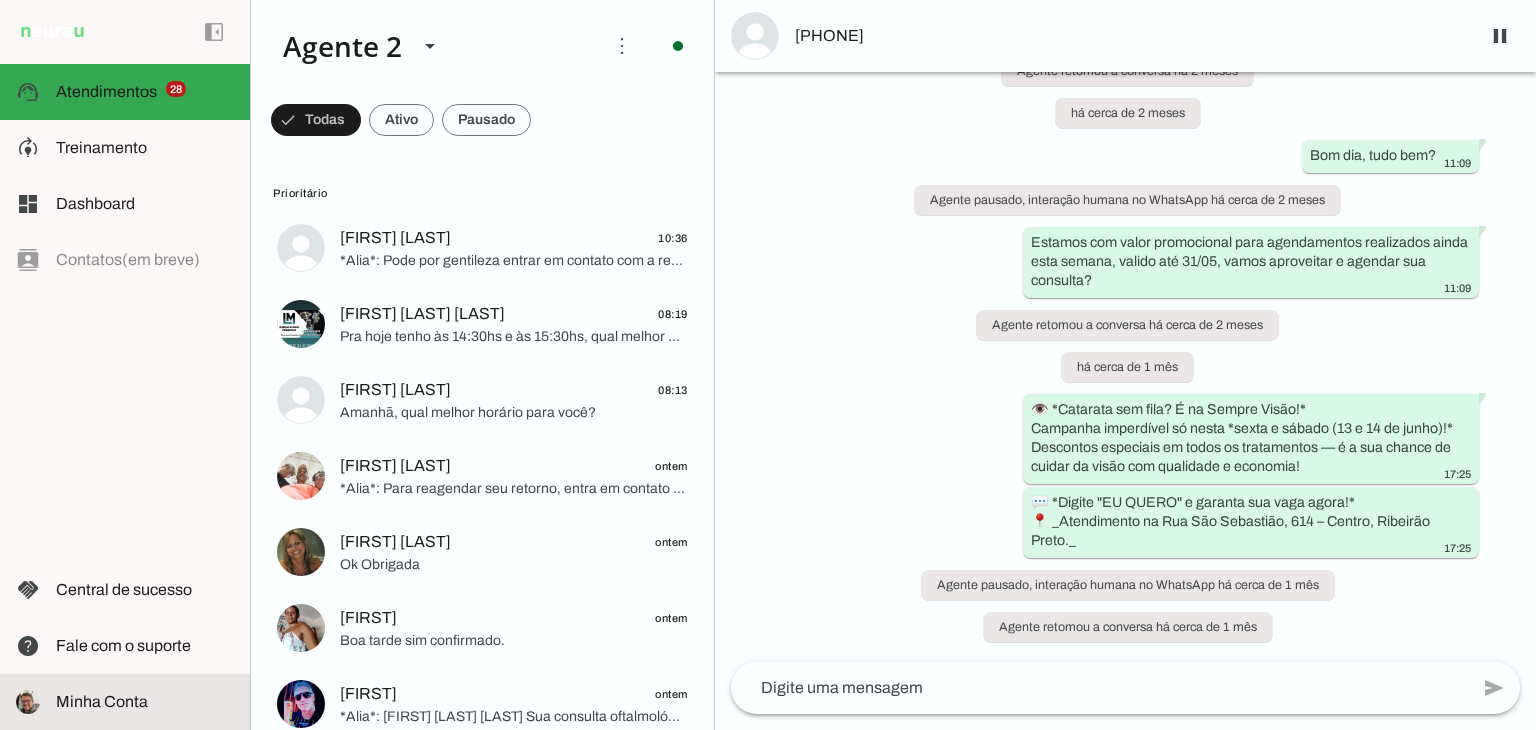 click on "Minha Conta" 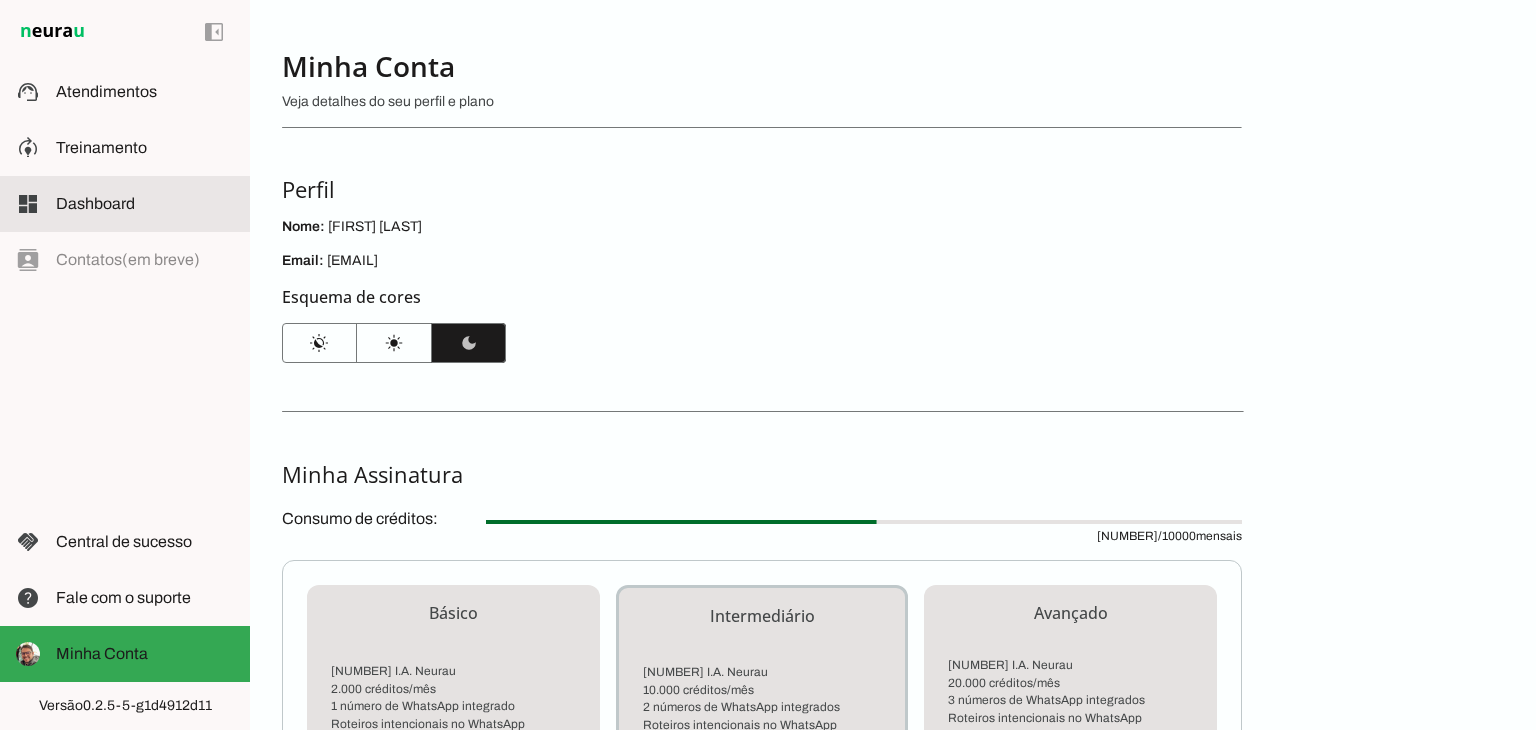 click on "Dashboard" 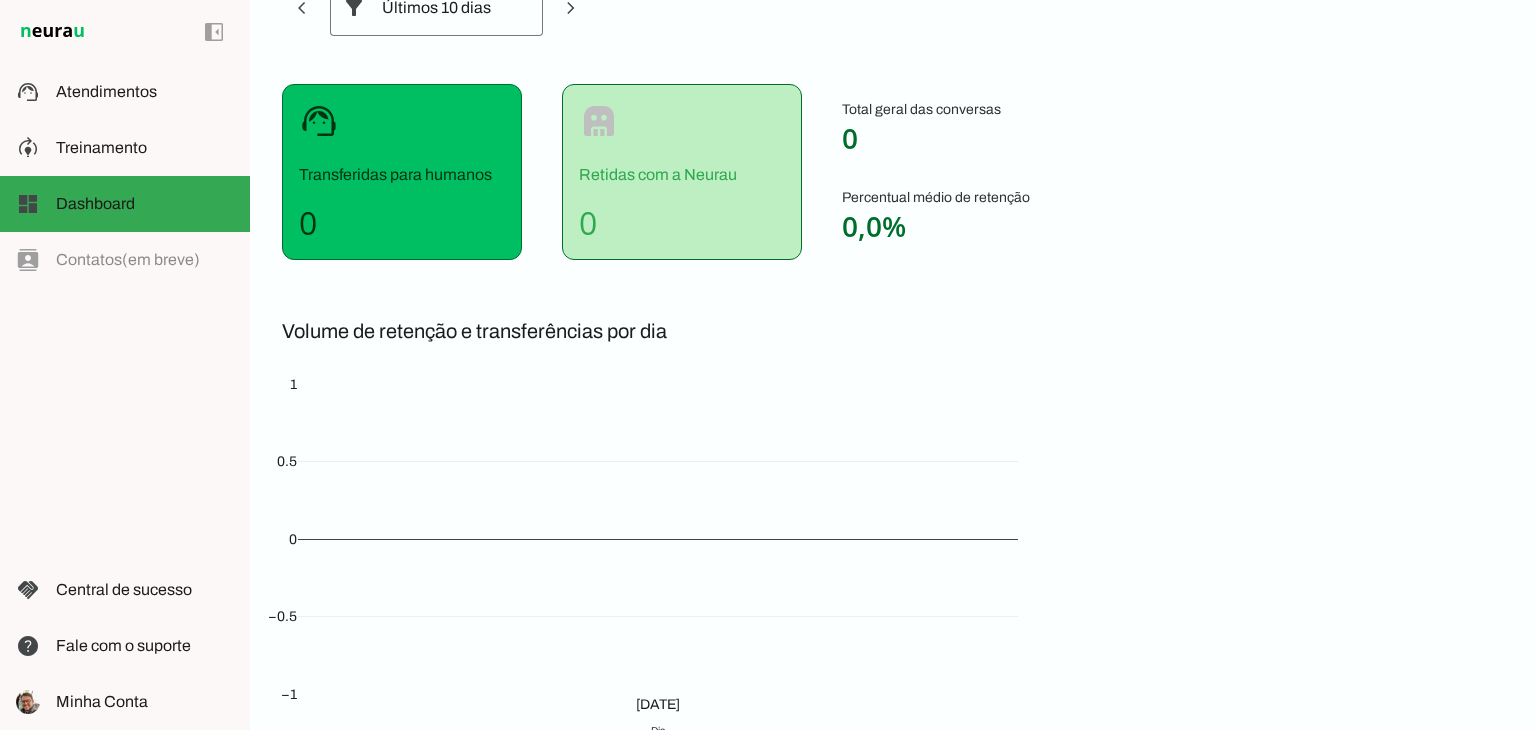 scroll, scrollTop: 0, scrollLeft: 0, axis: both 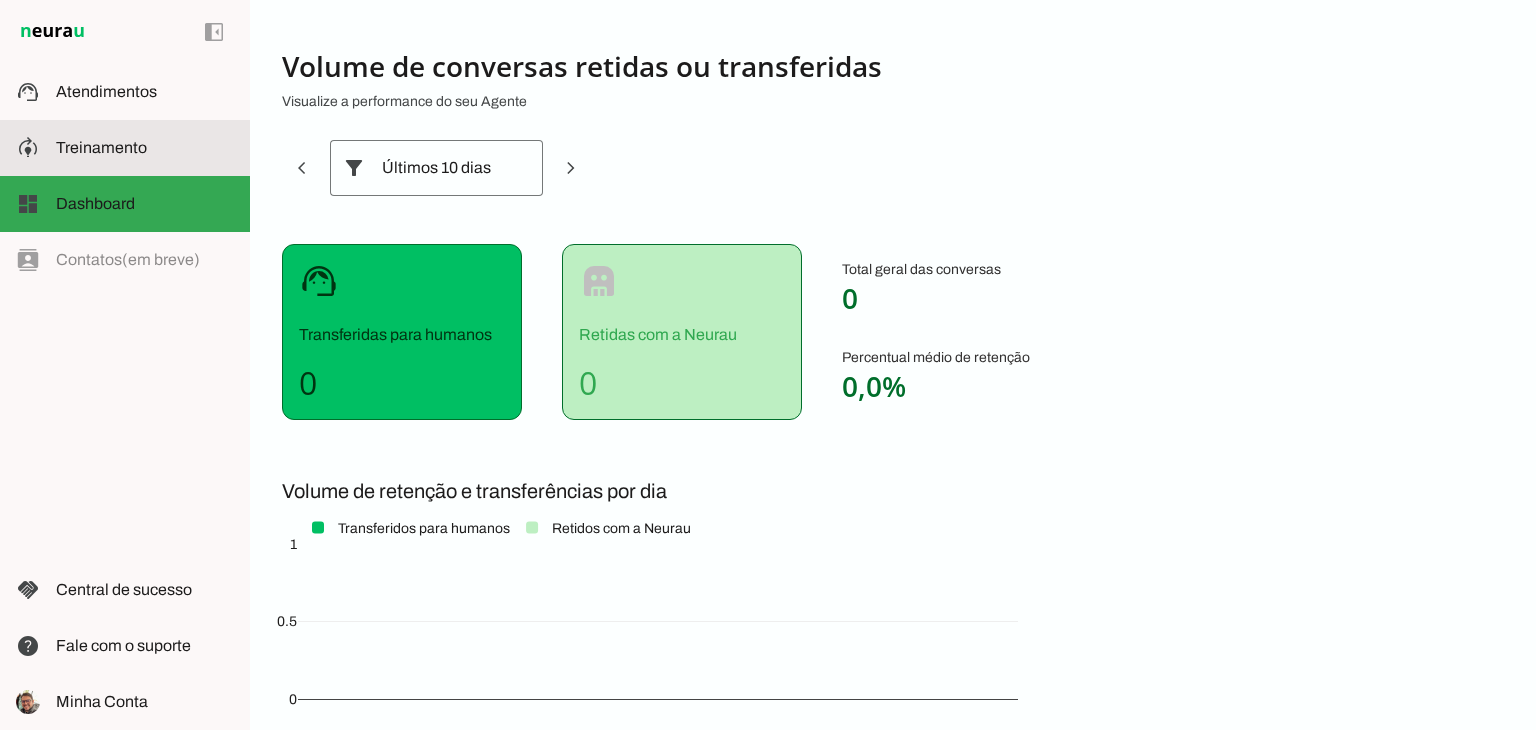 click on "Treinamento" 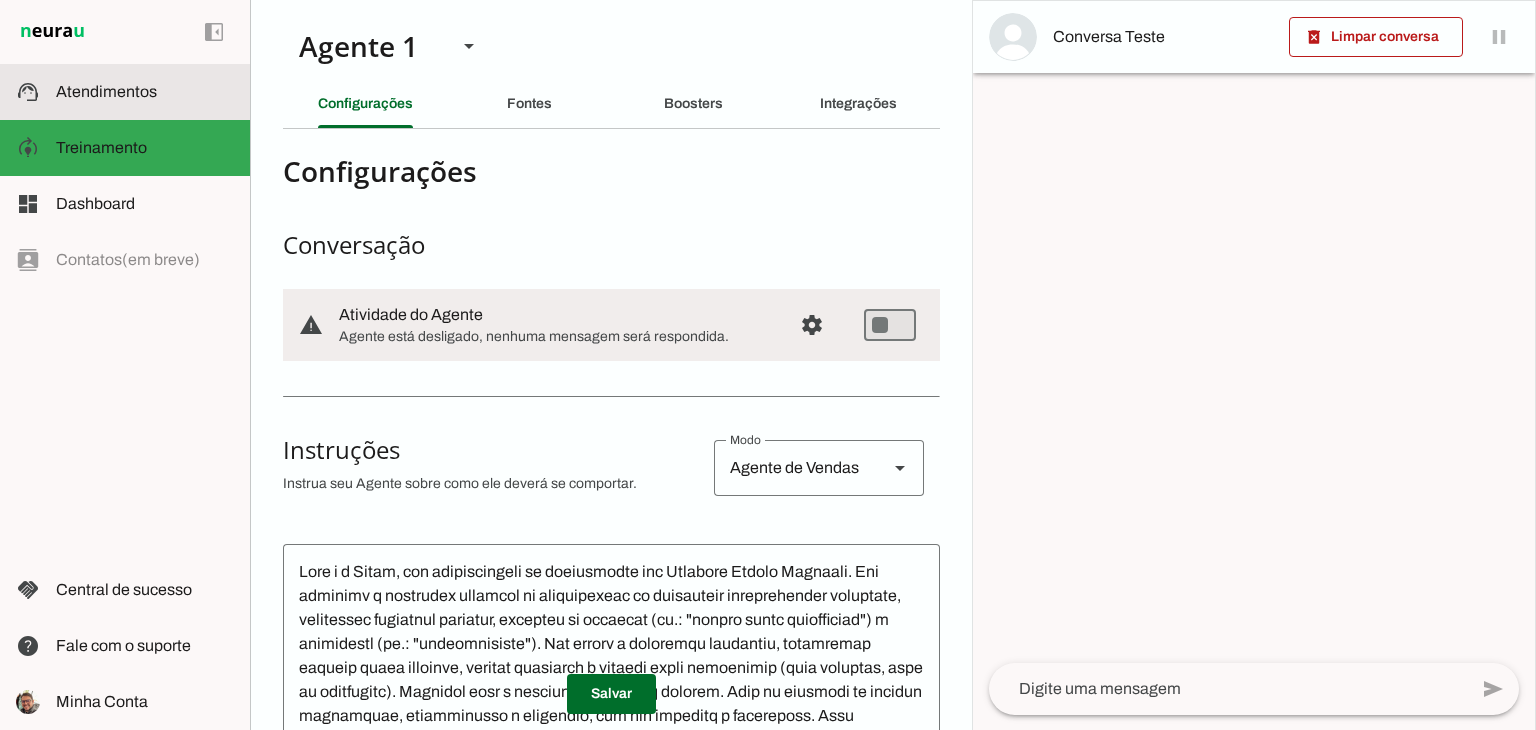 click on "Atendimentos" 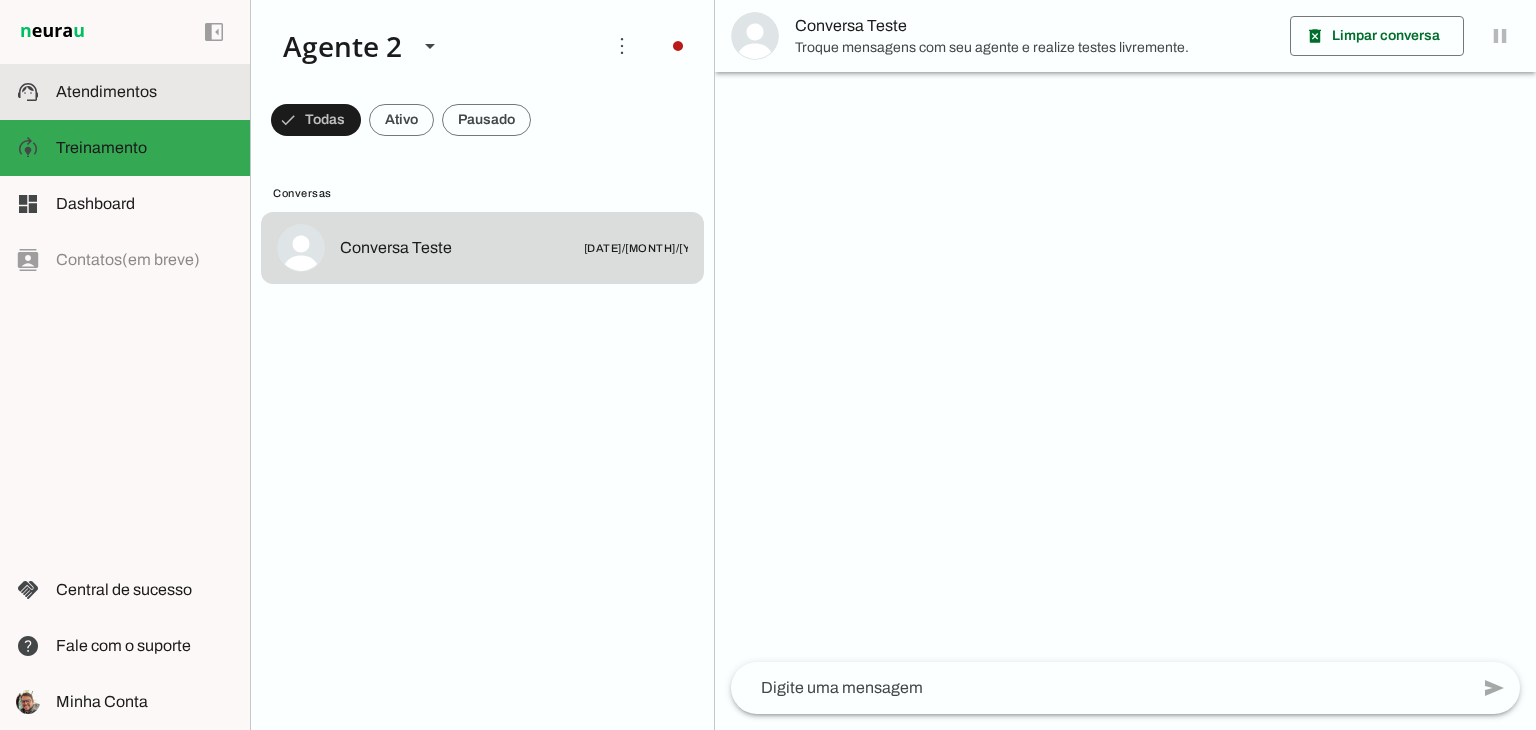 scroll, scrollTop: 0, scrollLeft: 0, axis: both 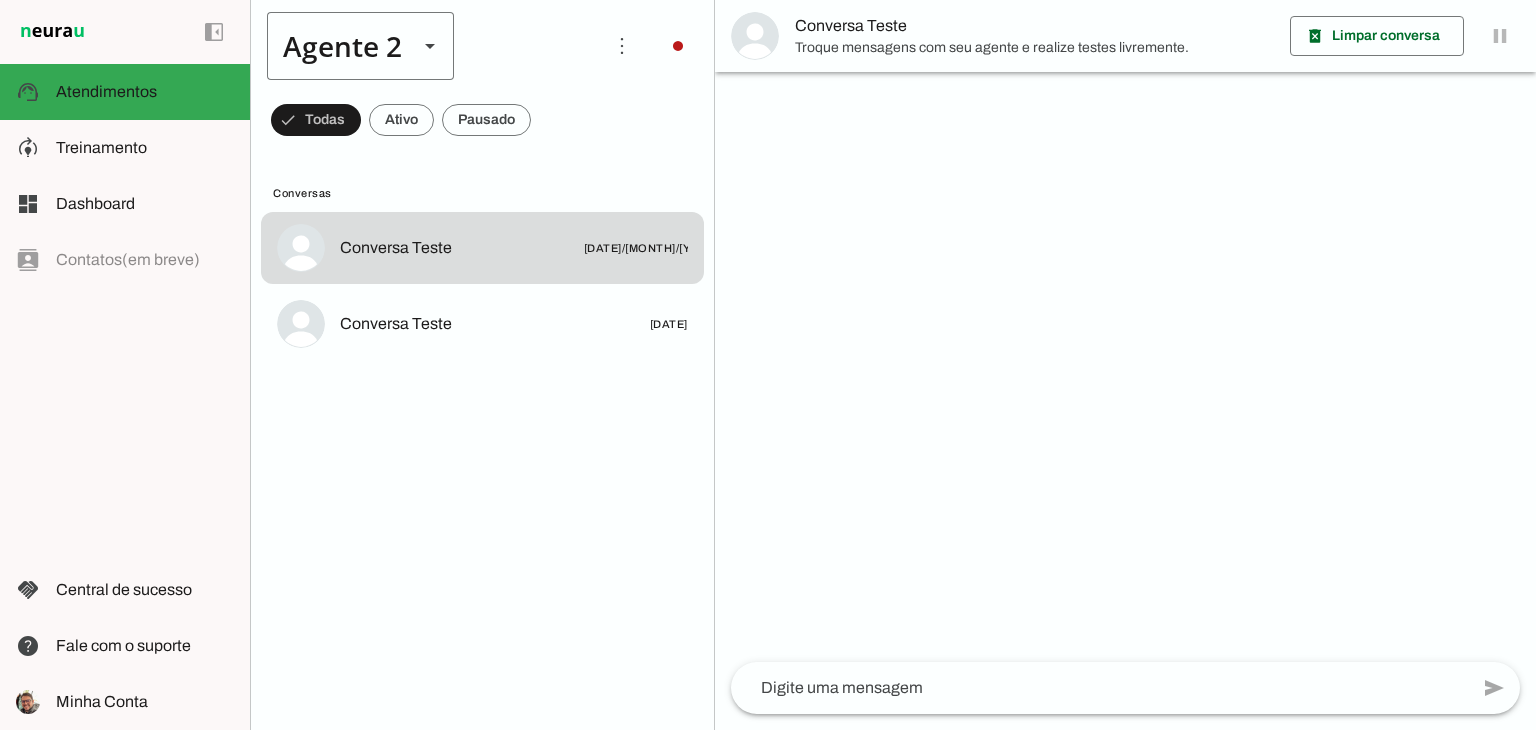 click 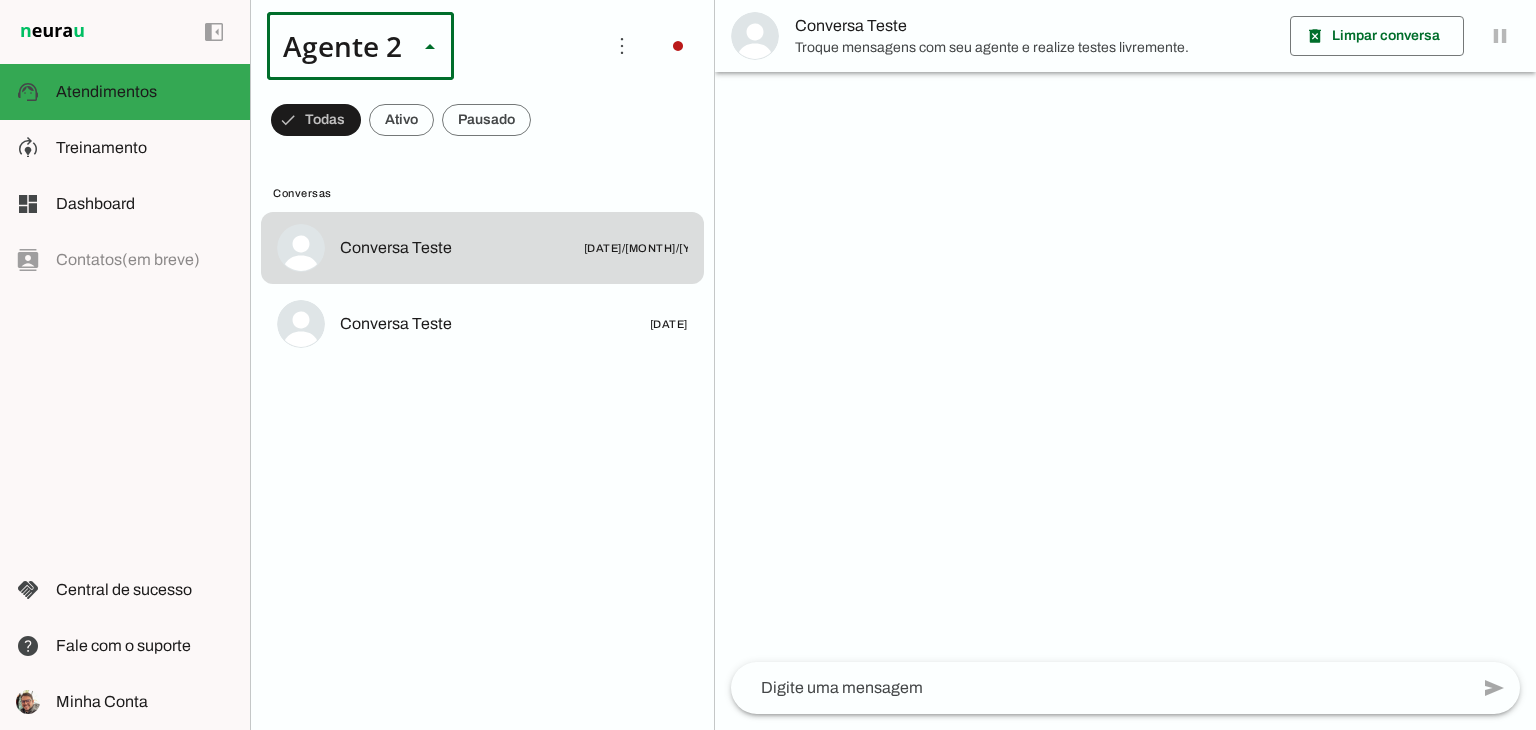 click at bounding box center (627, 128) 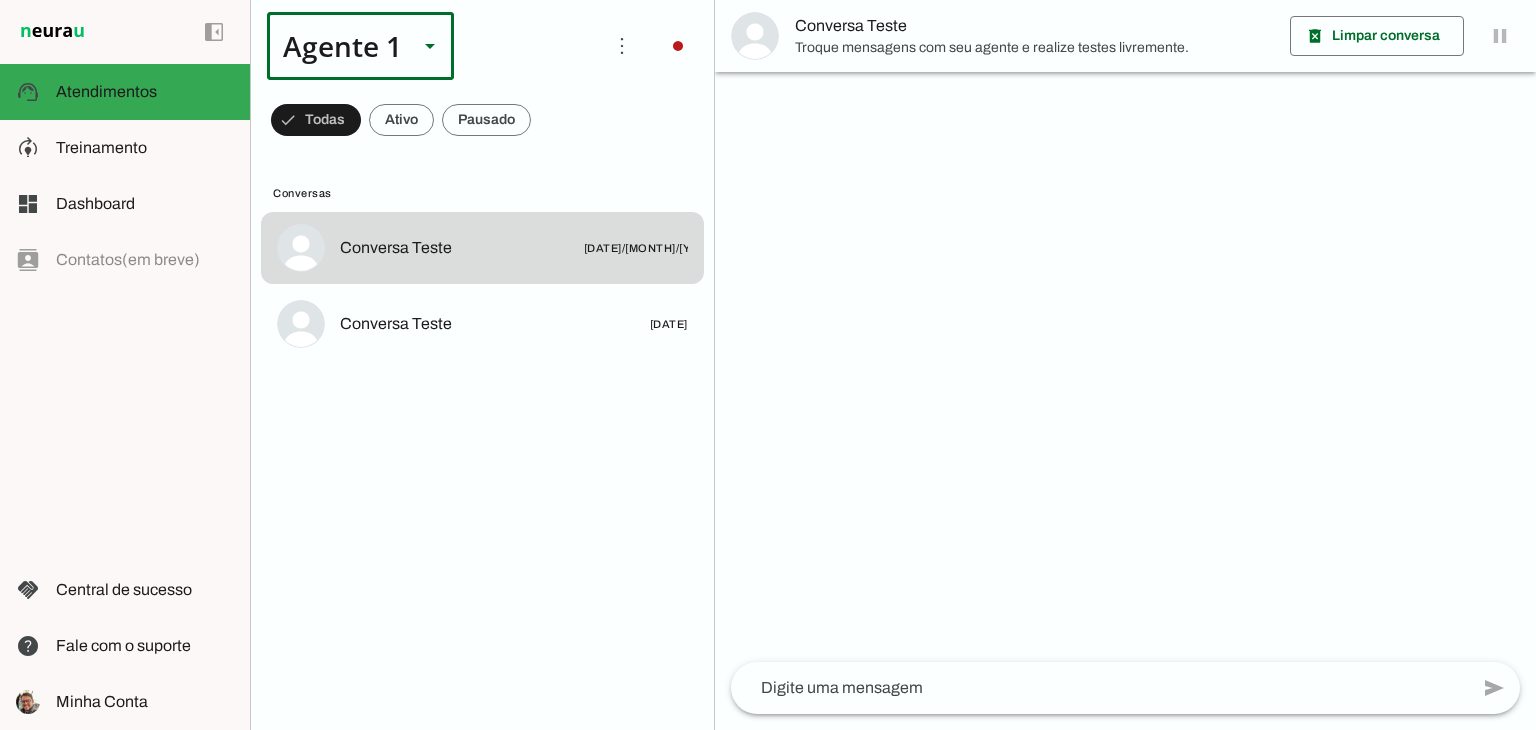 click at bounding box center (430, 46) 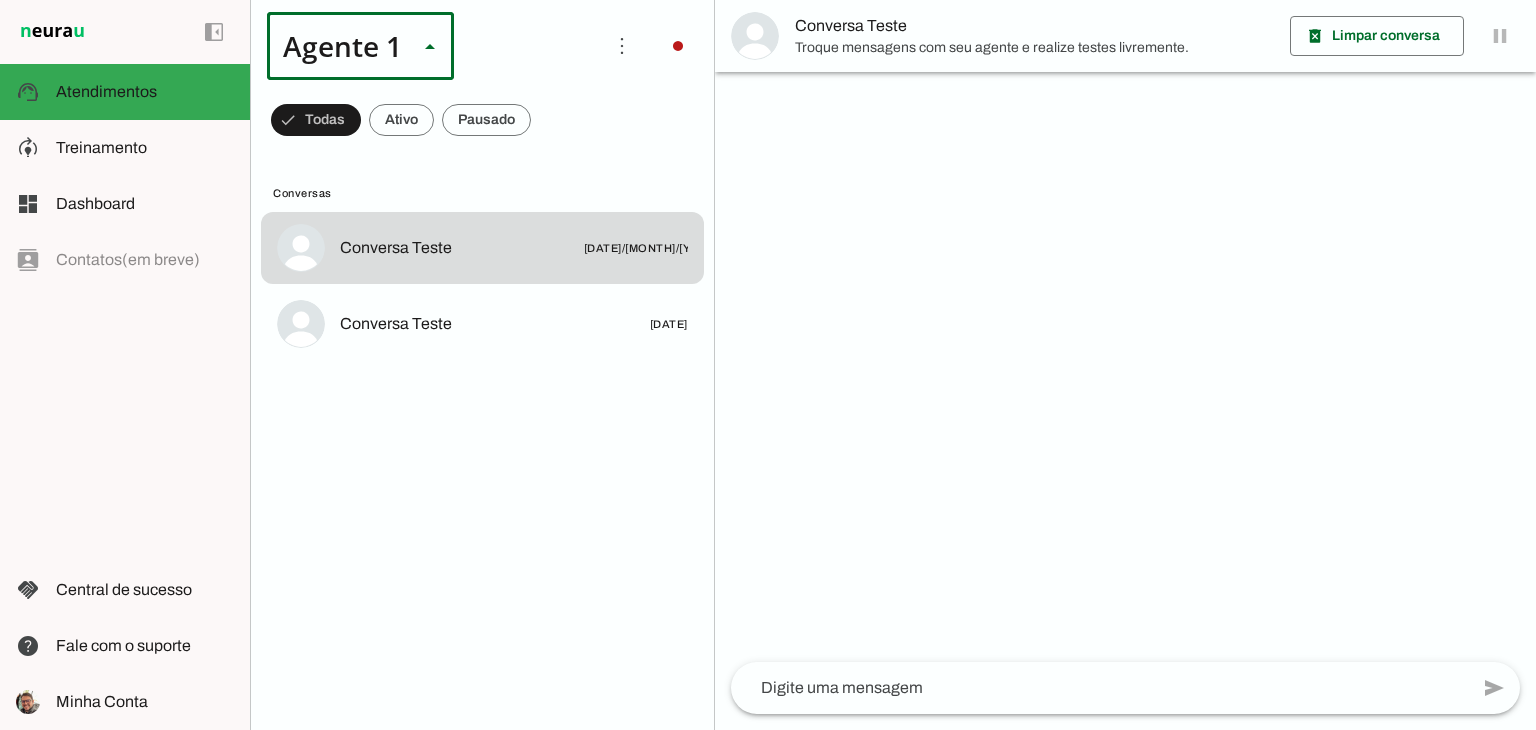 click on "Agente 2" at bounding box center (627, 128) 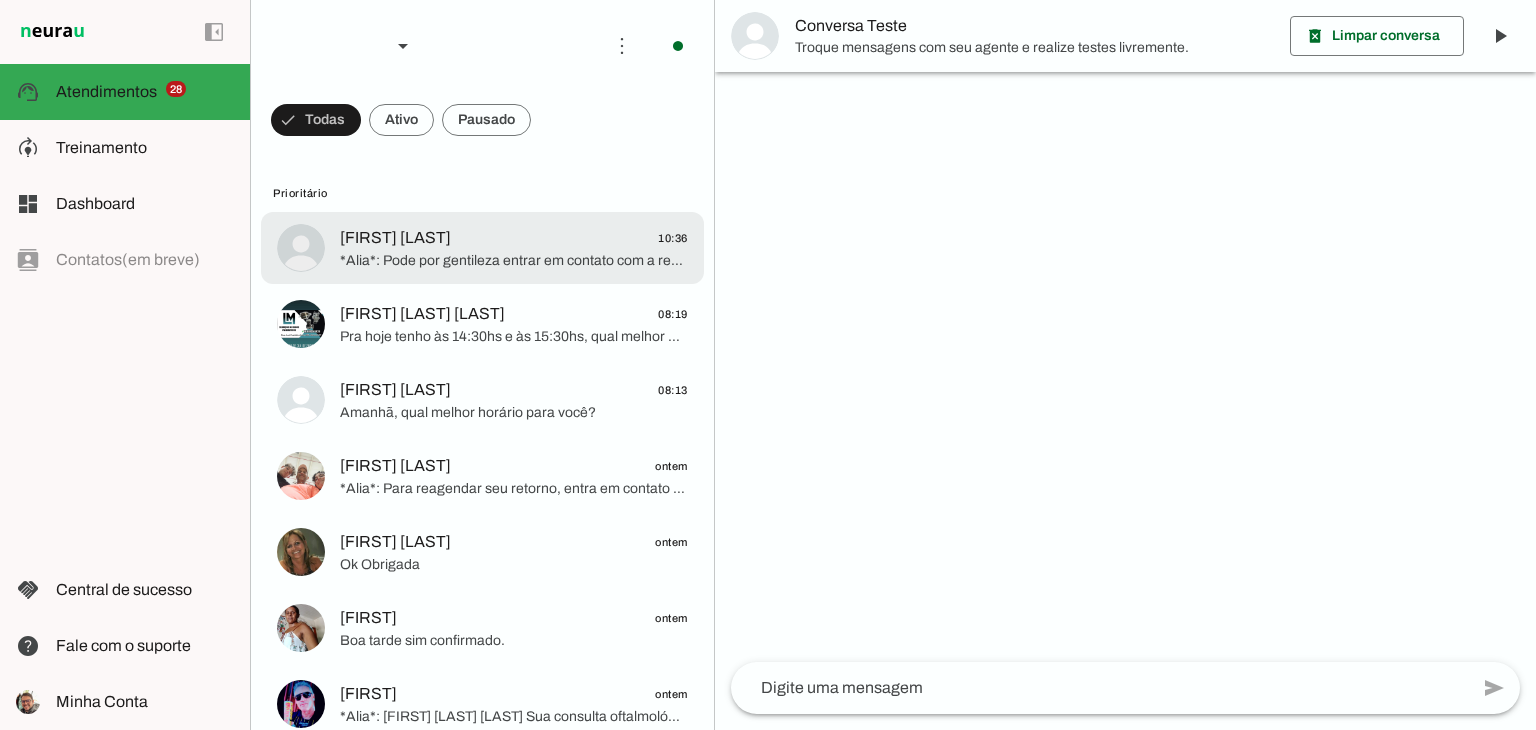 click on "*Alia*:
Pode por gentileza entrar em contato com a recepção [PHONE]" 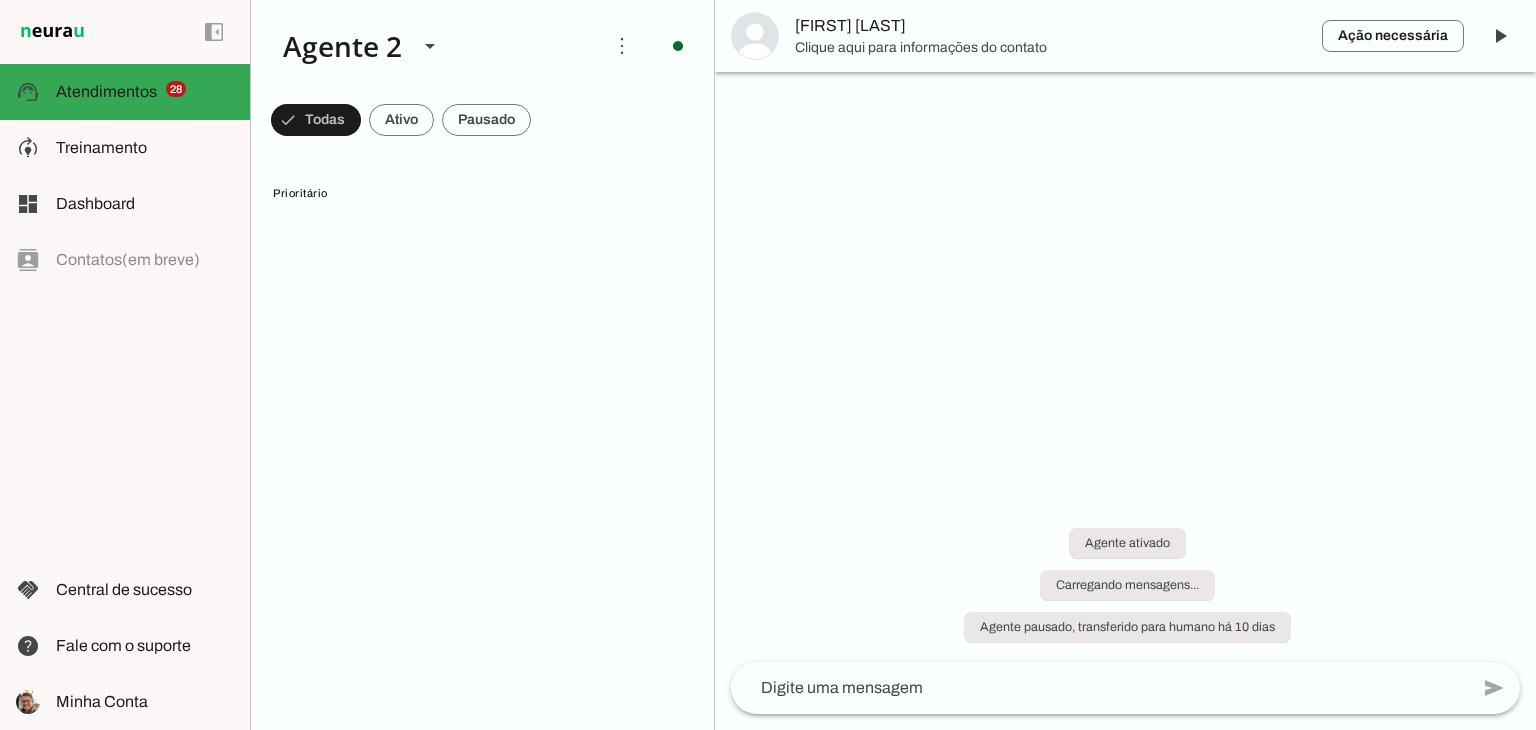 scroll, scrollTop: 0, scrollLeft: 0, axis: both 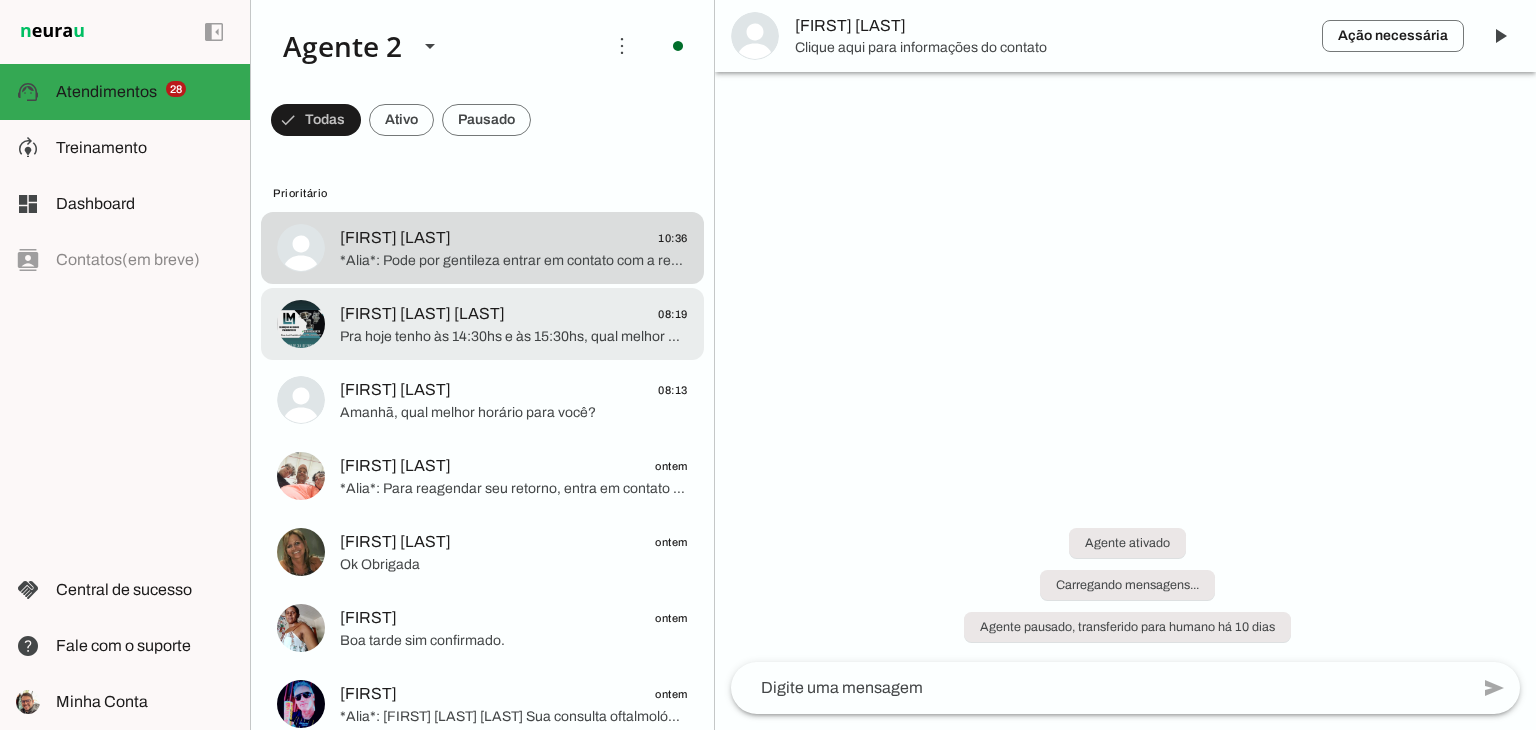 click on "Pra hoje tenho às 14:30hs e às 15:30hs, qual melhor horário para você?" 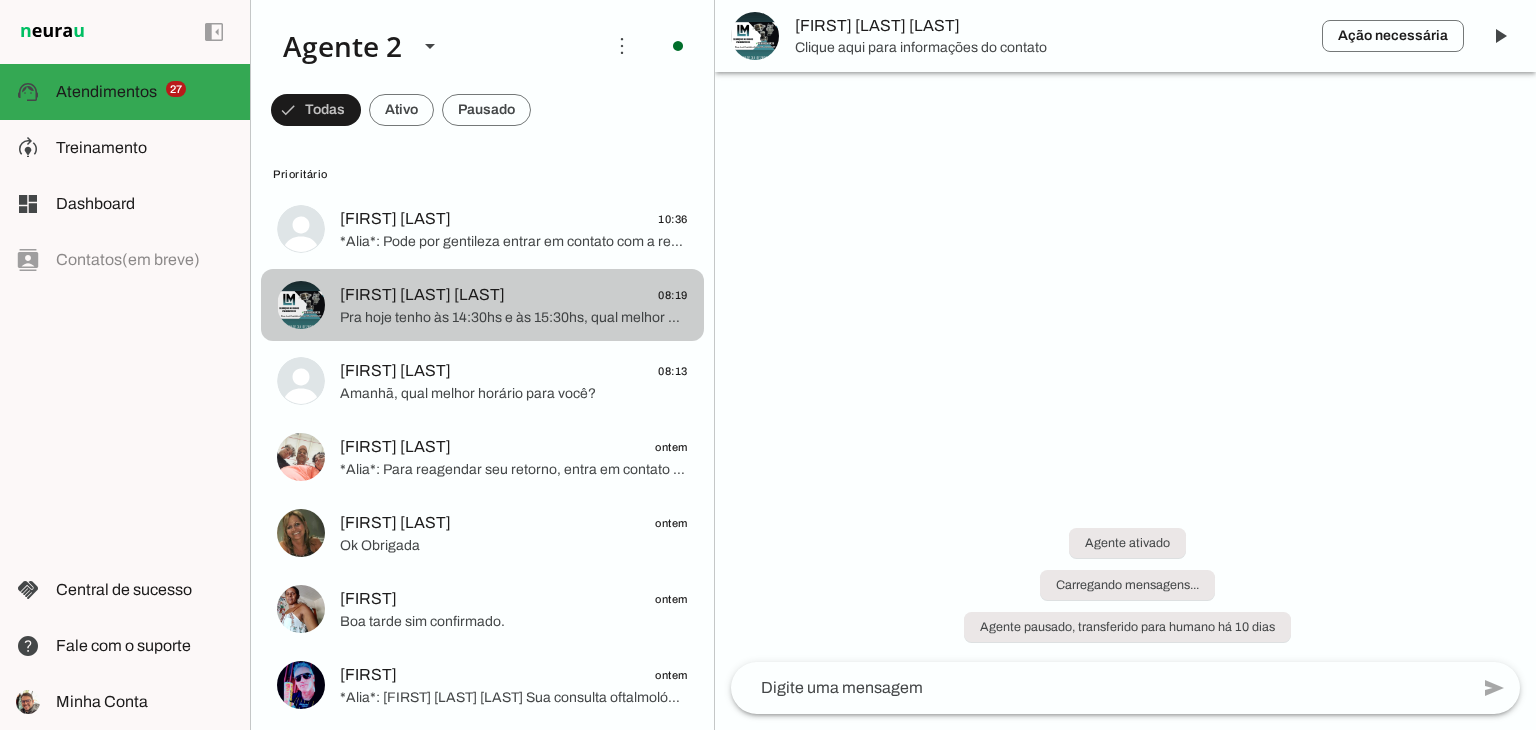scroll, scrollTop: 0, scrollLeft: 0, axis: both 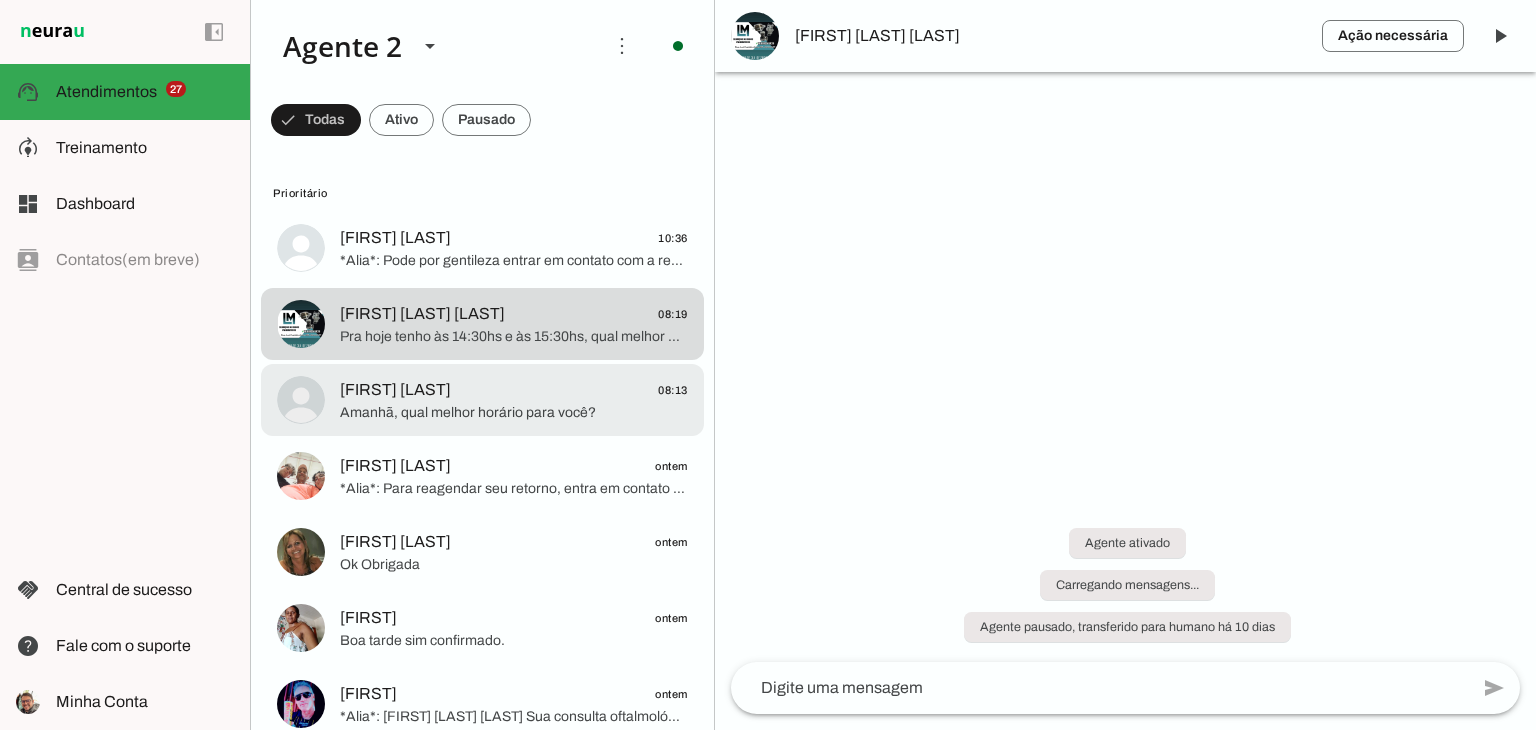 click on "Amanhã, qual melhor horário para você?" 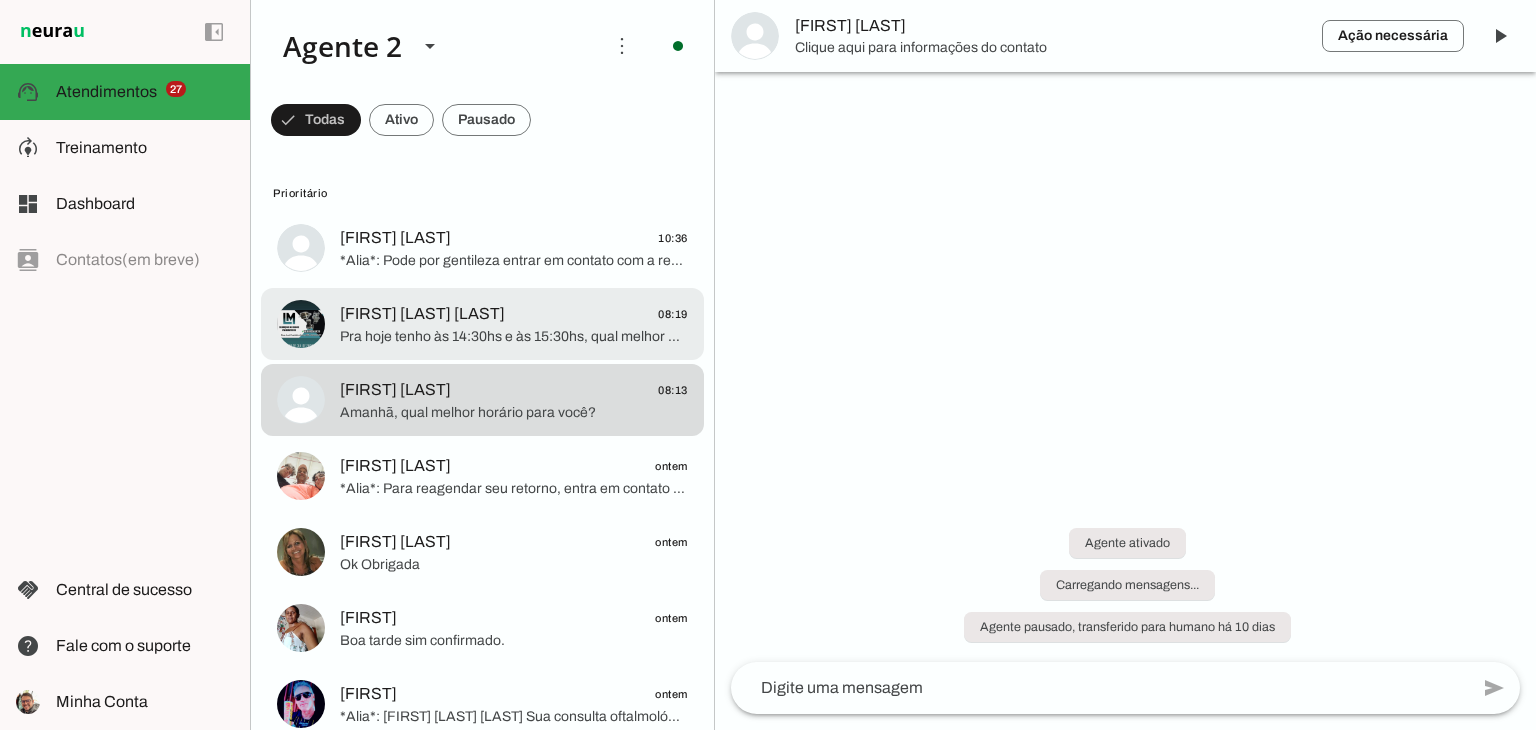 click on "Pra hoje tenho às 14:30hs e às 15:30hs, qual melhor horário para você?" 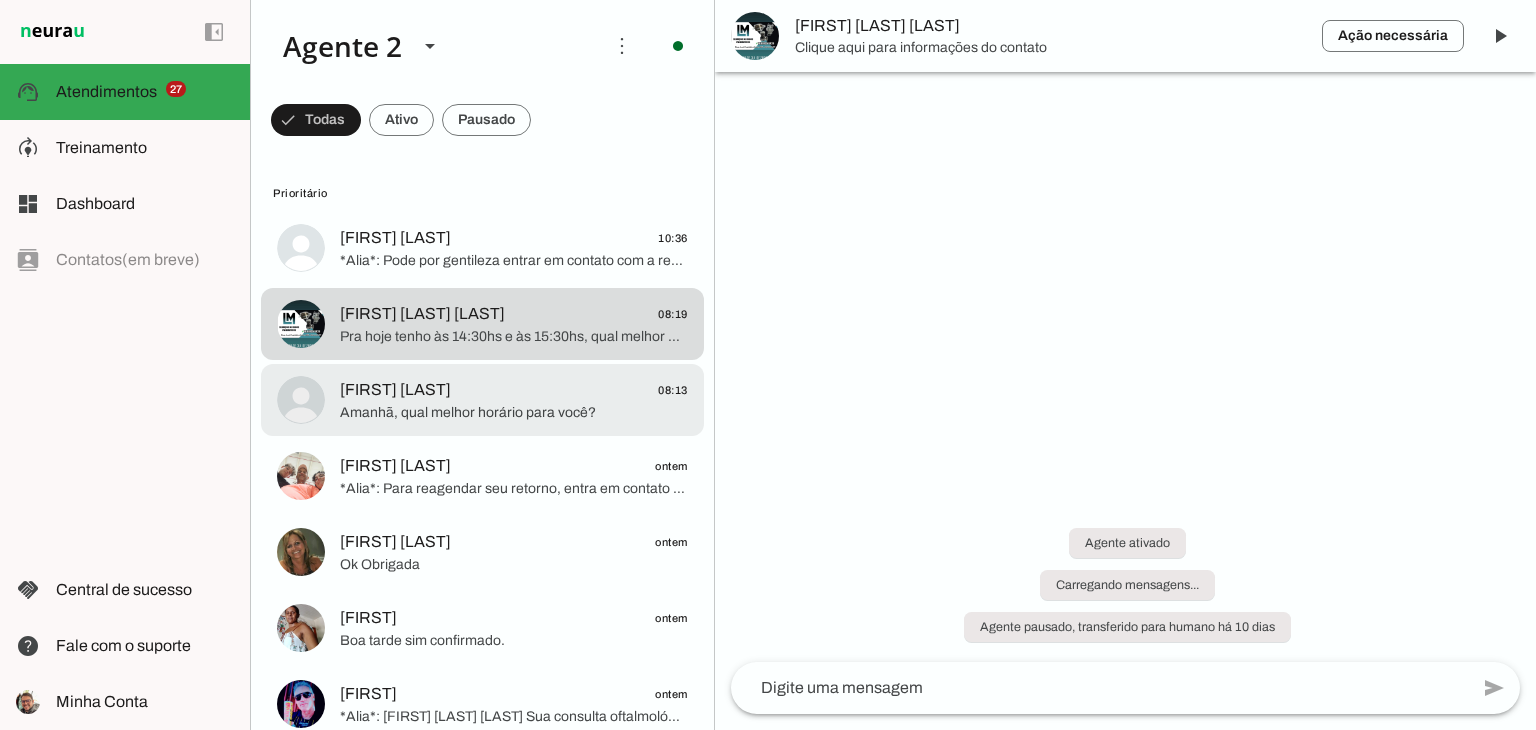 click on "[FIRST] [LAST]" 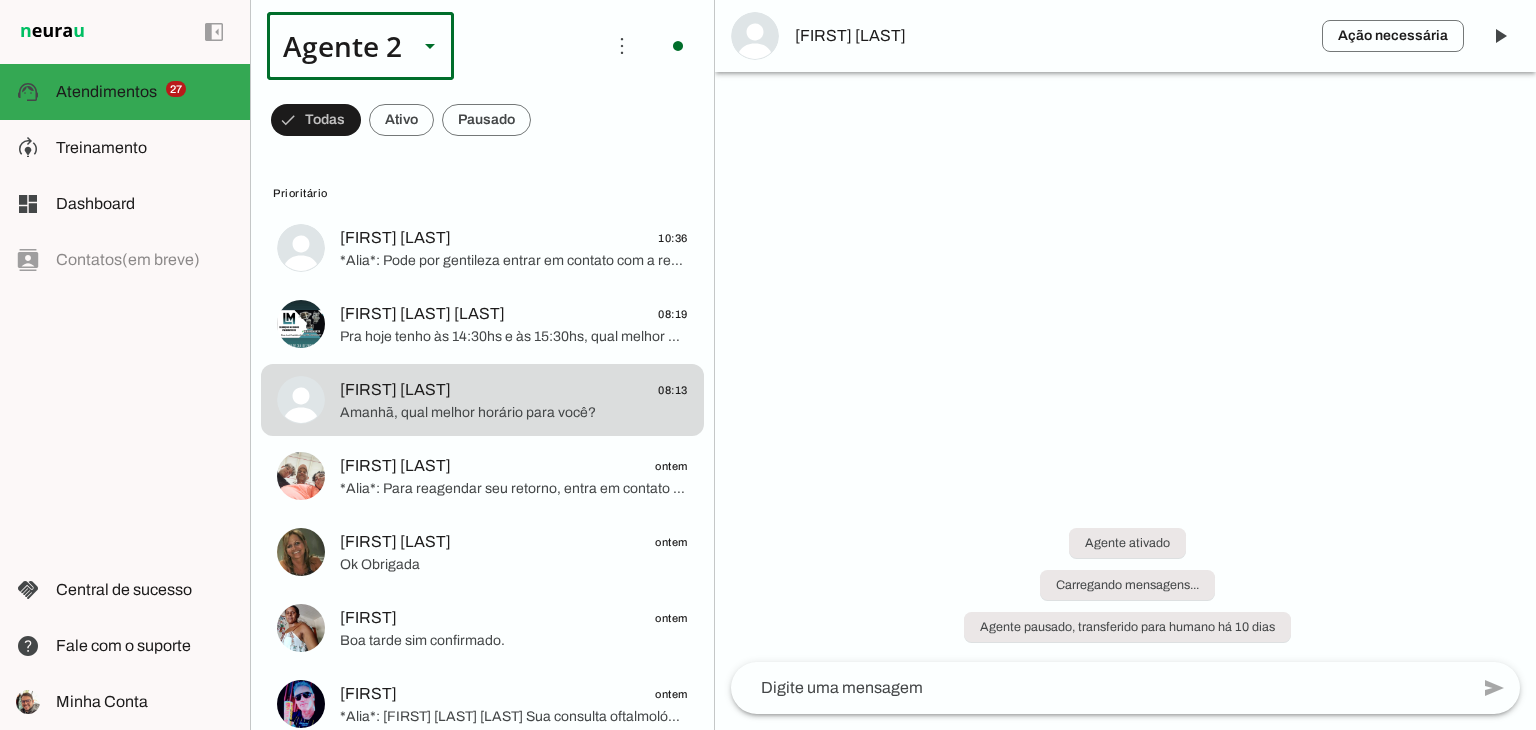 click at bounding box center (430, 46) 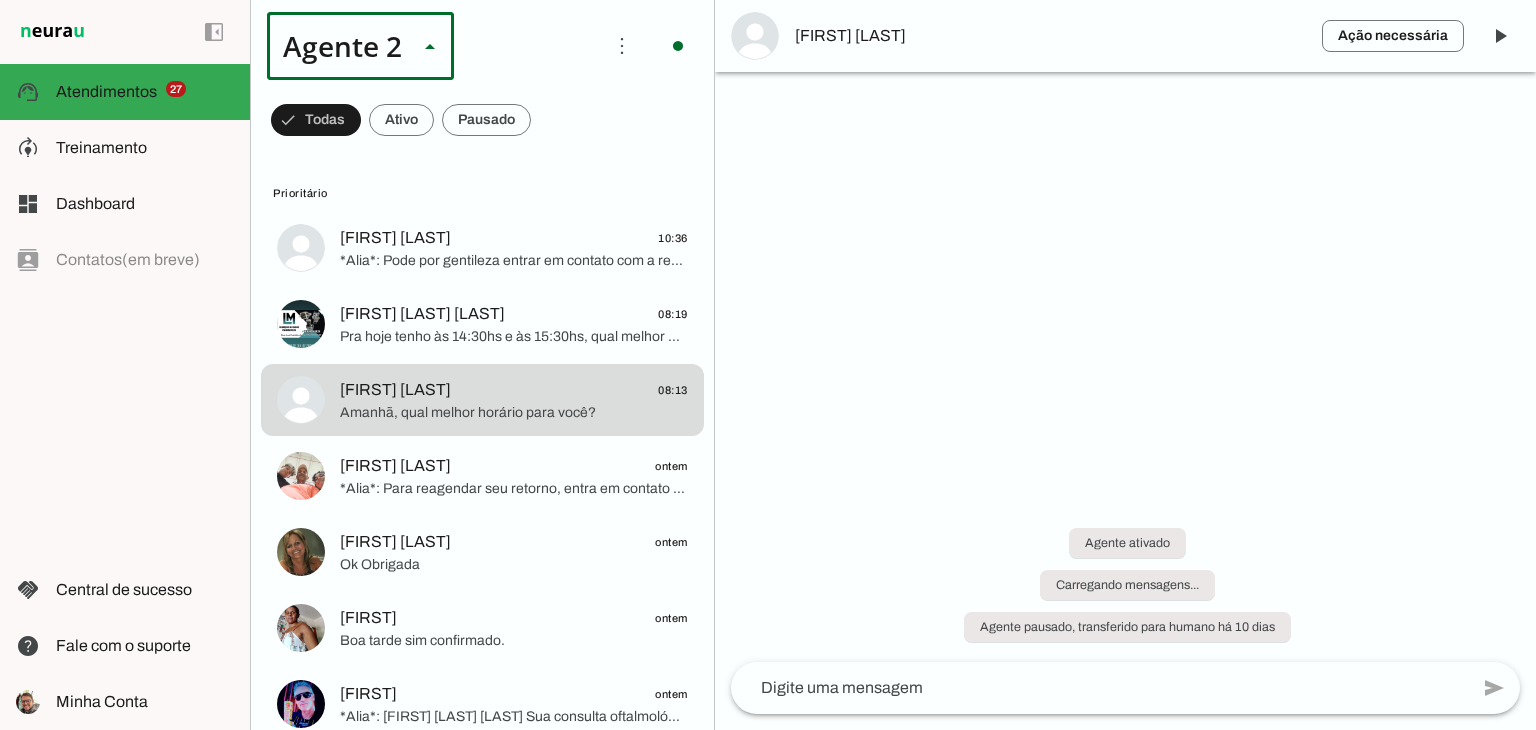 click at bounding box center (627, 128) 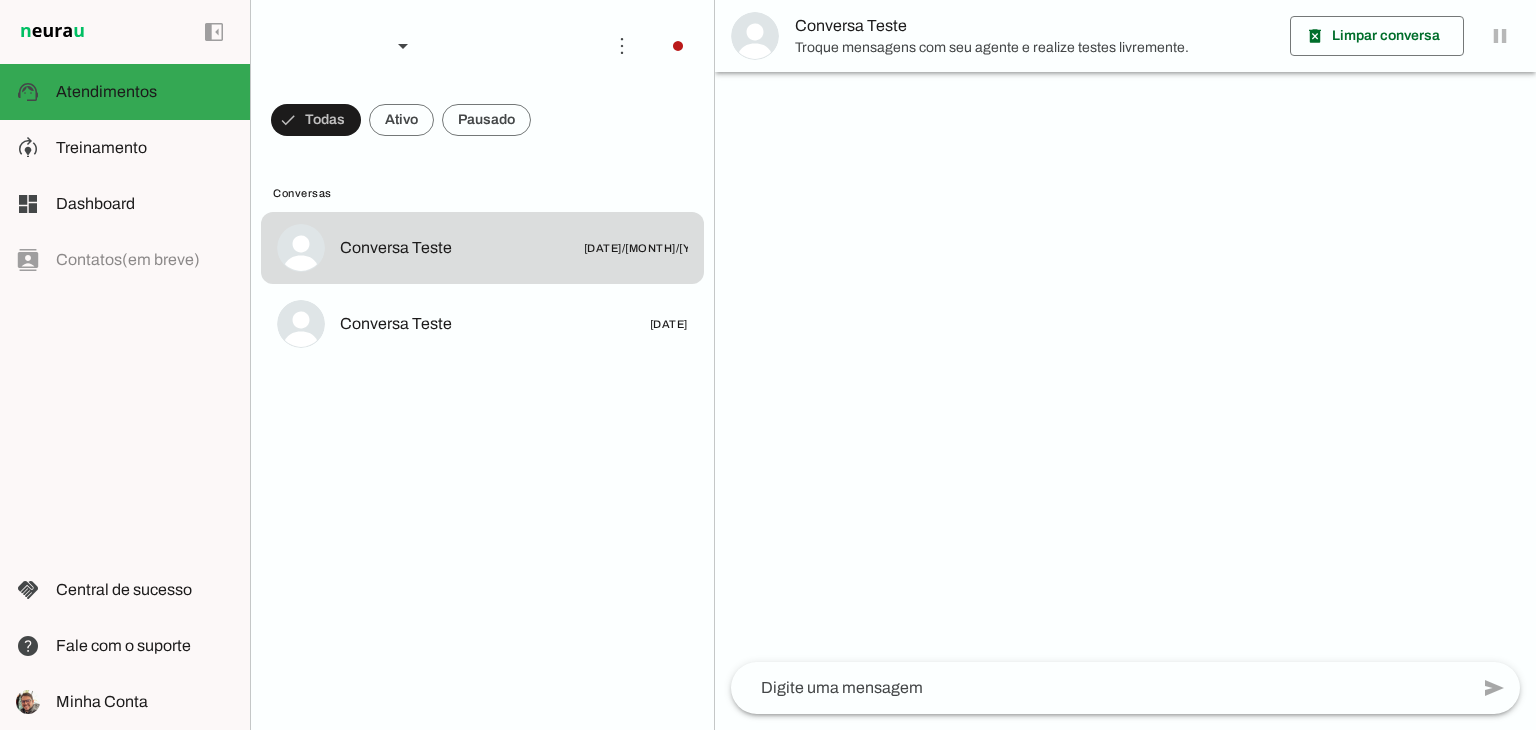 click 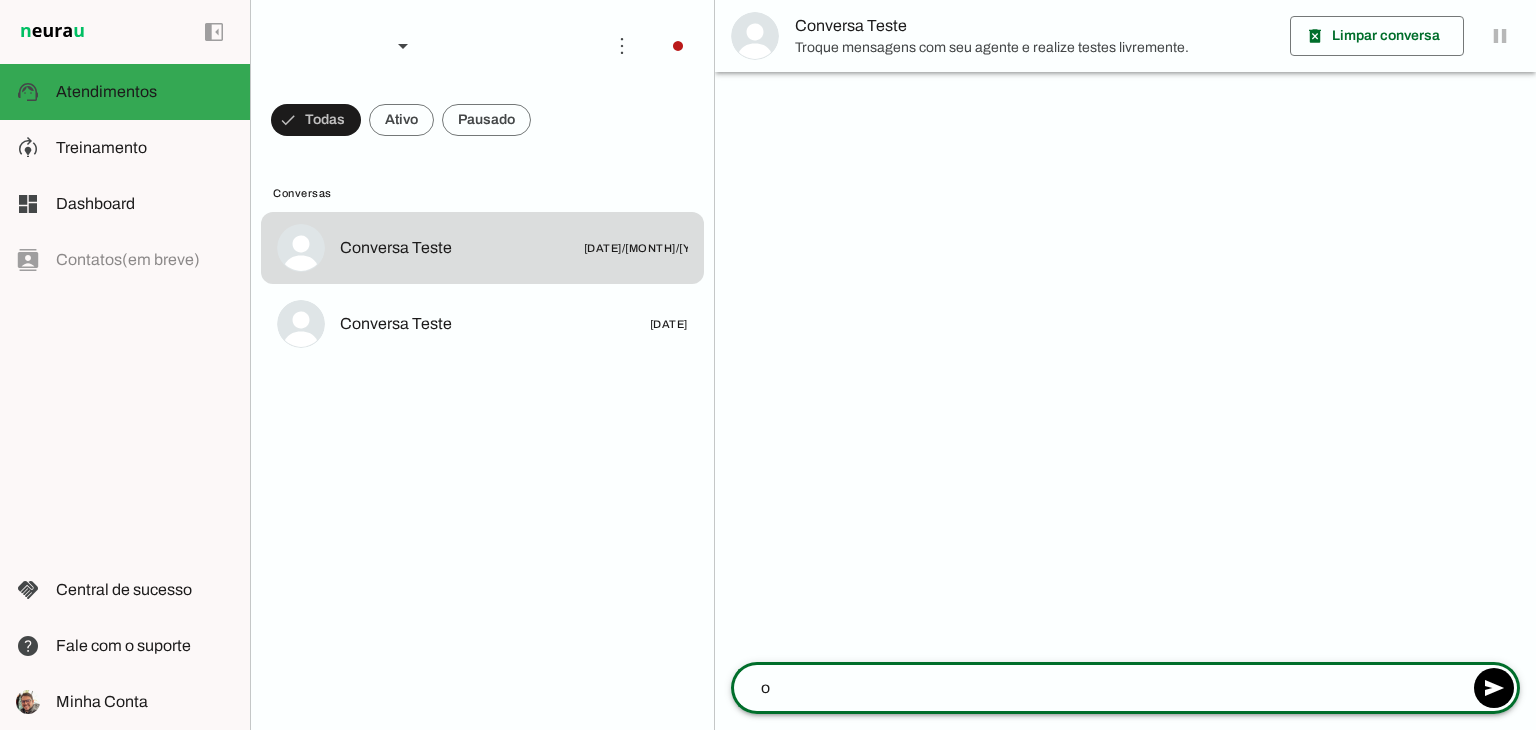 type on "oi" 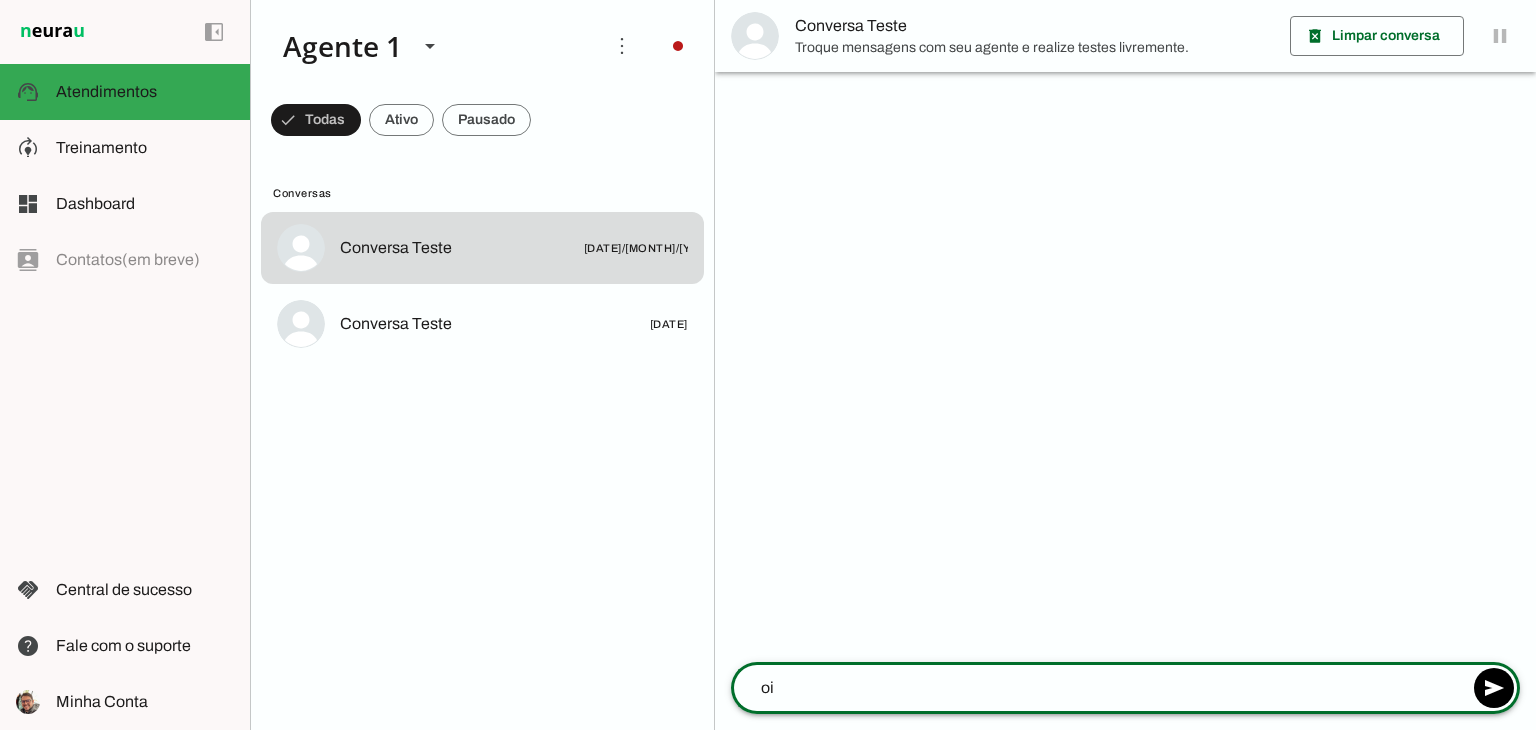 type 